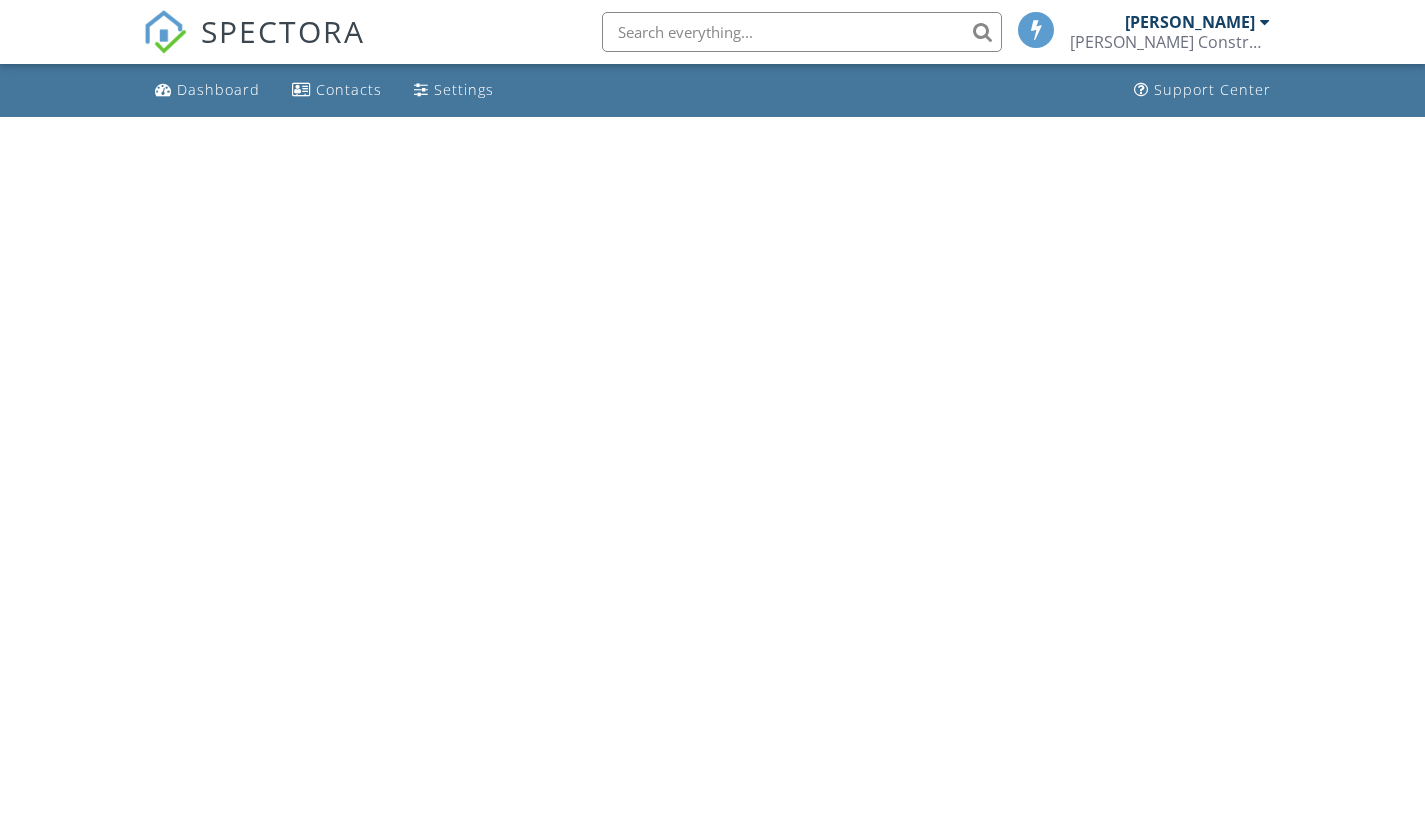 scroll, scrollTop: 0, scrollLeft: 0, axis: both 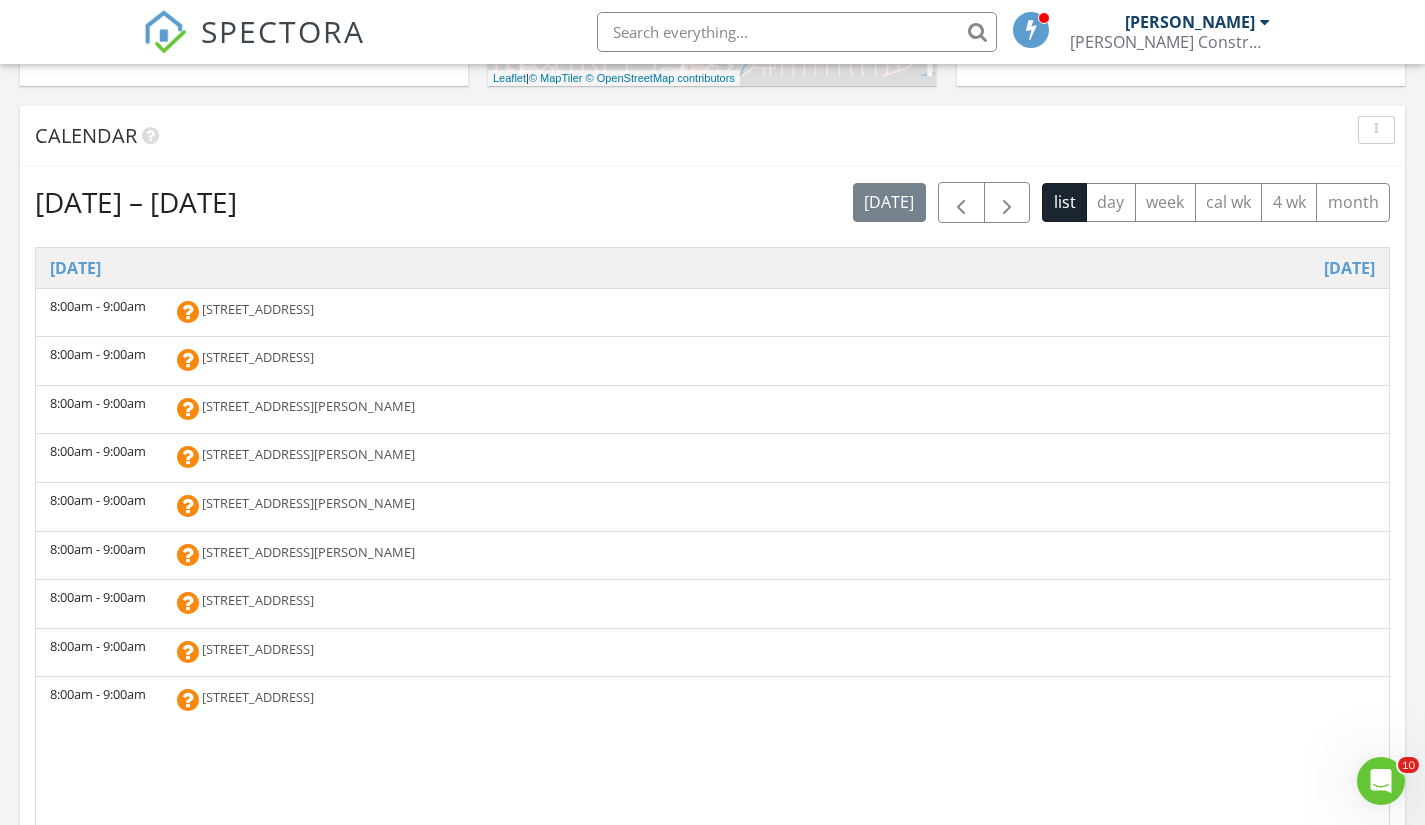 drag, startPoint x: 1433, startPoint y: 231, endPoint x: 1421, endPoint y: 432, distance: 201.3579 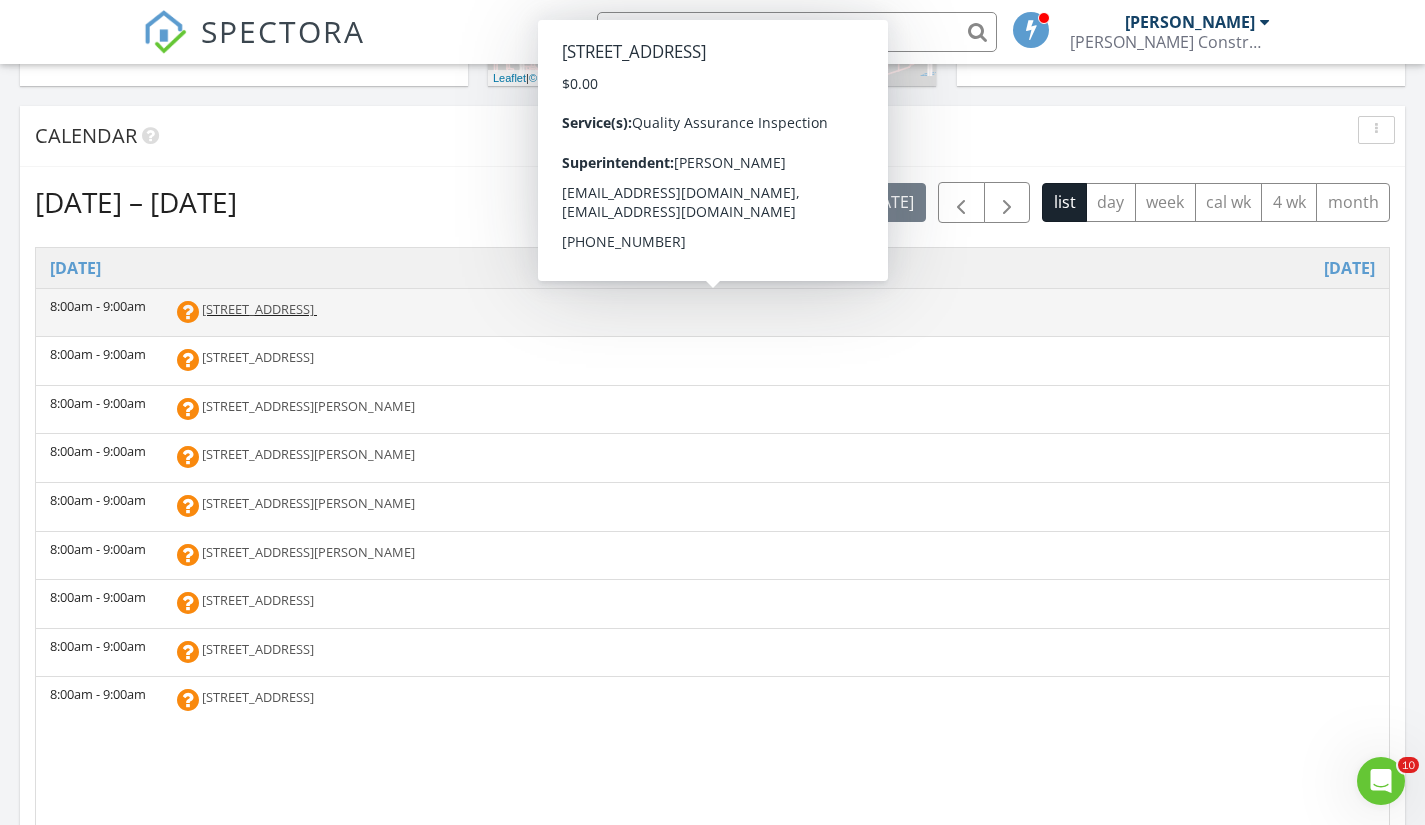 click on "1103 Sunflower Ln, Princeton 75407" at bounding box center (258, 309) 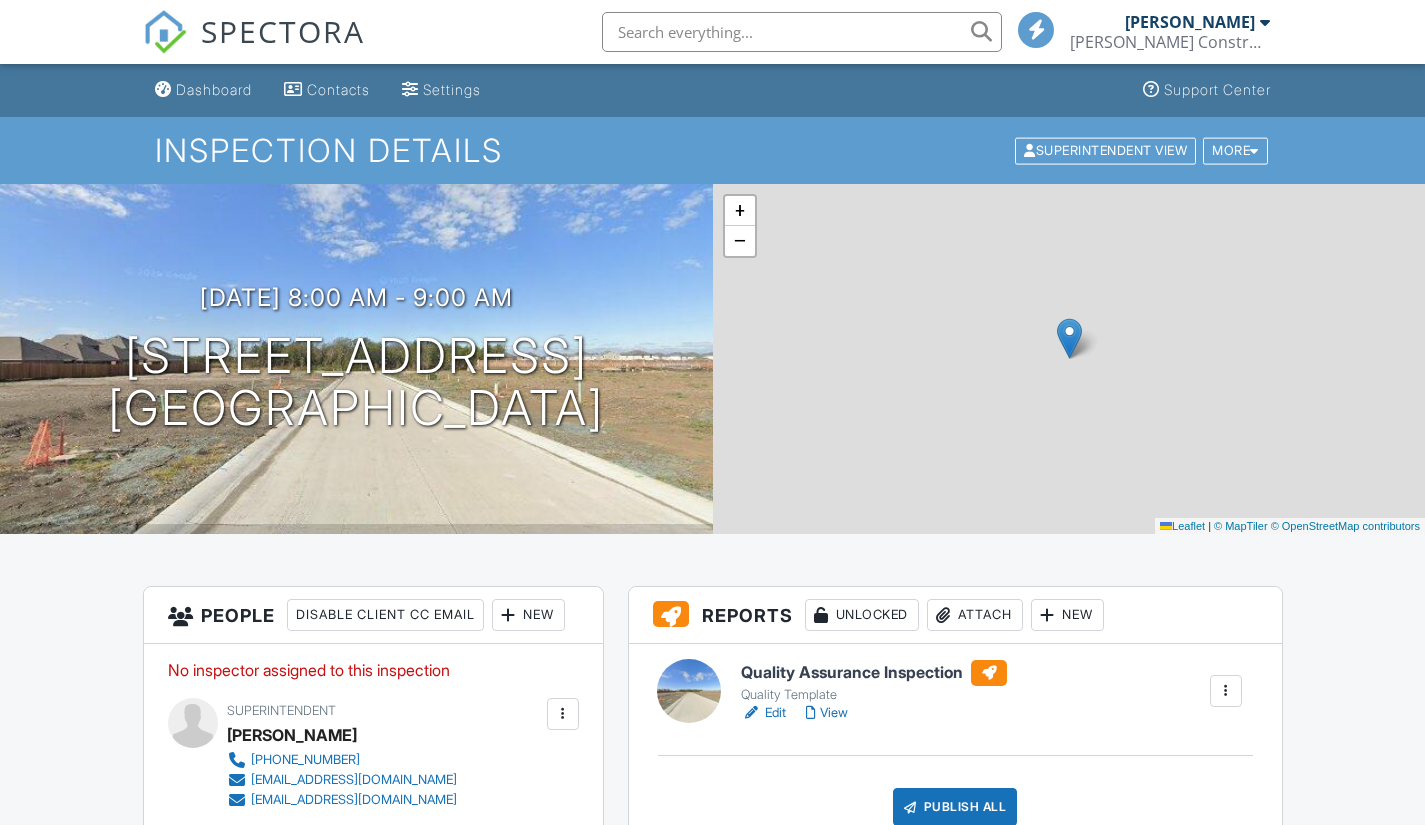 scroll, scrollTop: 0, scrollLeft: 0, axis: both 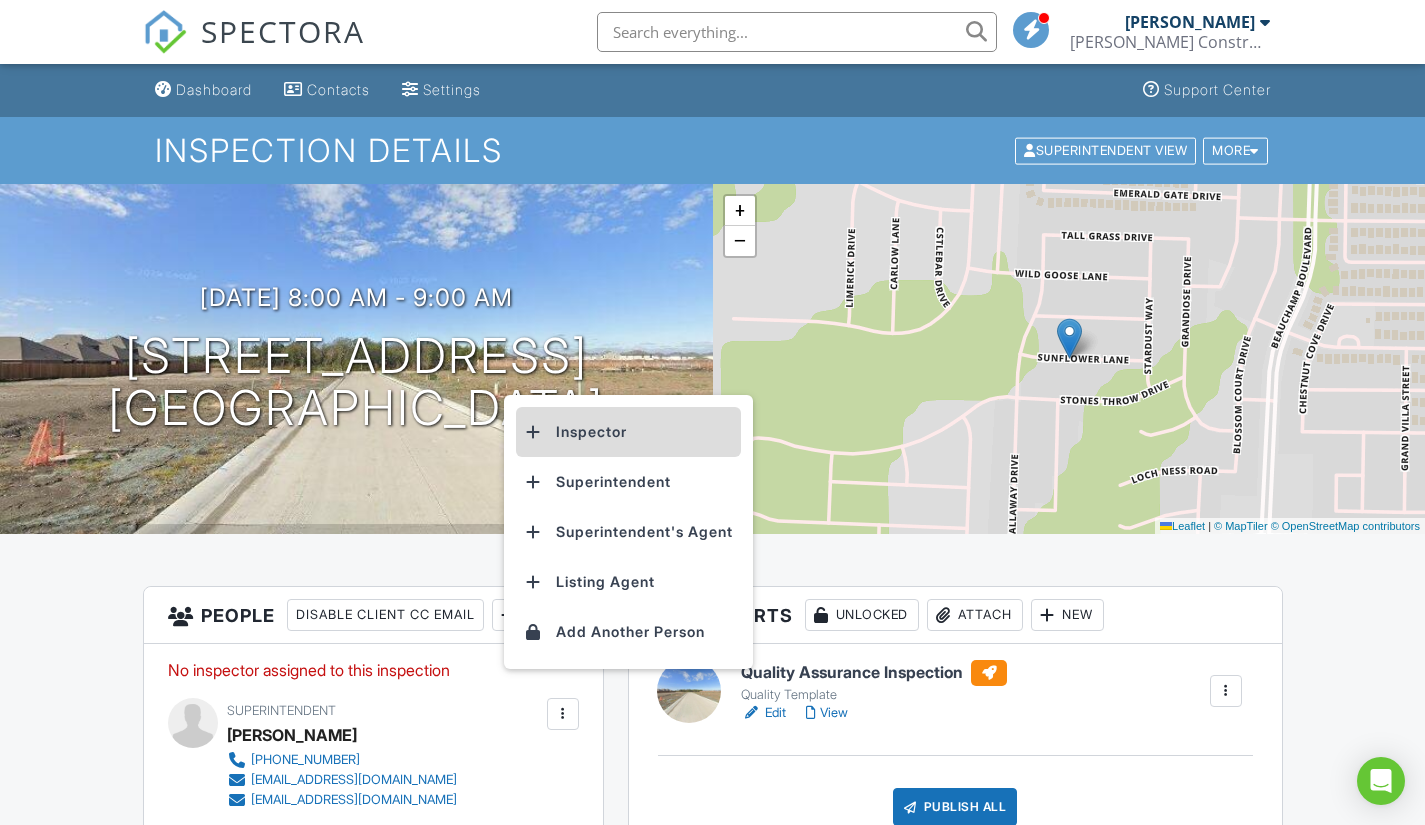 click on "Inspector" at bounding box center [628, 432] 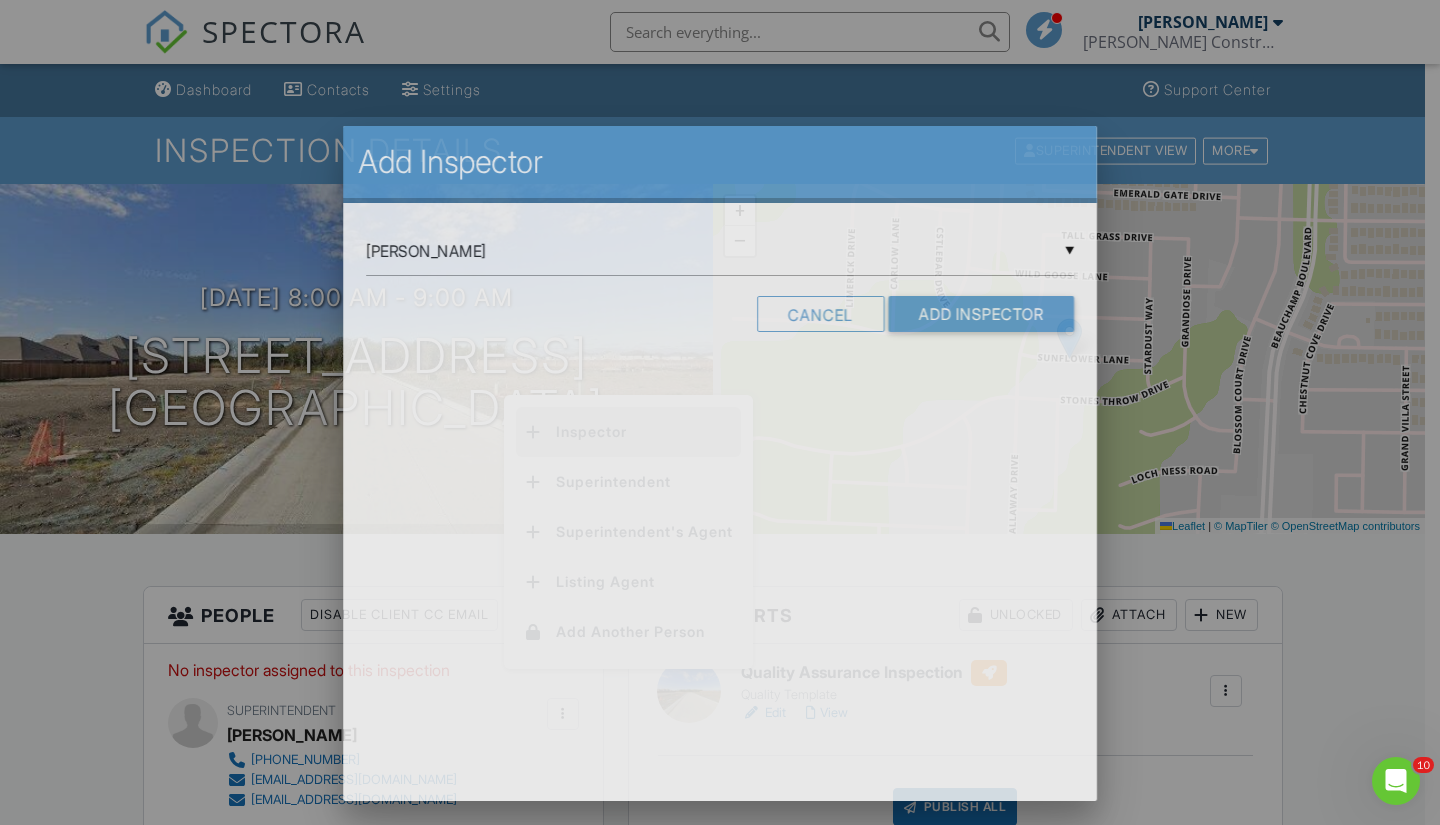scroll, scrollTop: 0, scrollLeft: 0, axis: both 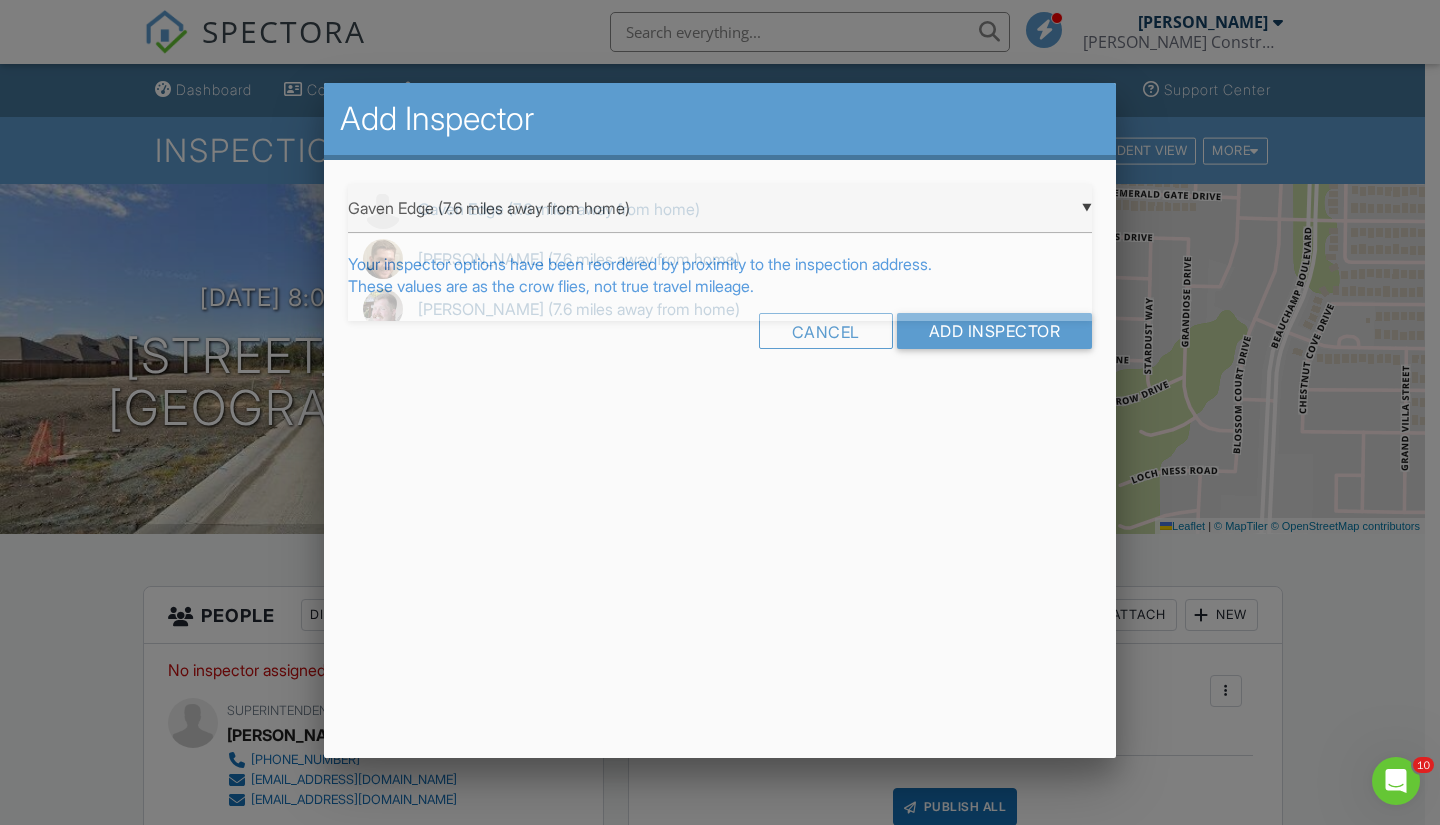 click on "▼ Gaven Edge (7.6 miles away from home) Gaven Edge (7.6 miles away from home) Russell Hanson (7.6 miles away from home) Ben Hanson (7.6 miles away from home) Sabian Farhood (7.6 miles away from home) Grant Schnitker (7.6 miles away from home) Yochum Ken (35.3 miles away from last job) Gaven Edge (7.6 miles away from home) Russell Hanson (7.6 miles away from home) Ben Hanson (7.6 miles away from home) Sabian Farhood (7.6 miles away from home) Grant Schnitker (7.6 miles away from home) Yochum Ken (35.3 miles away from last job)" at bounding box center (720, 208) 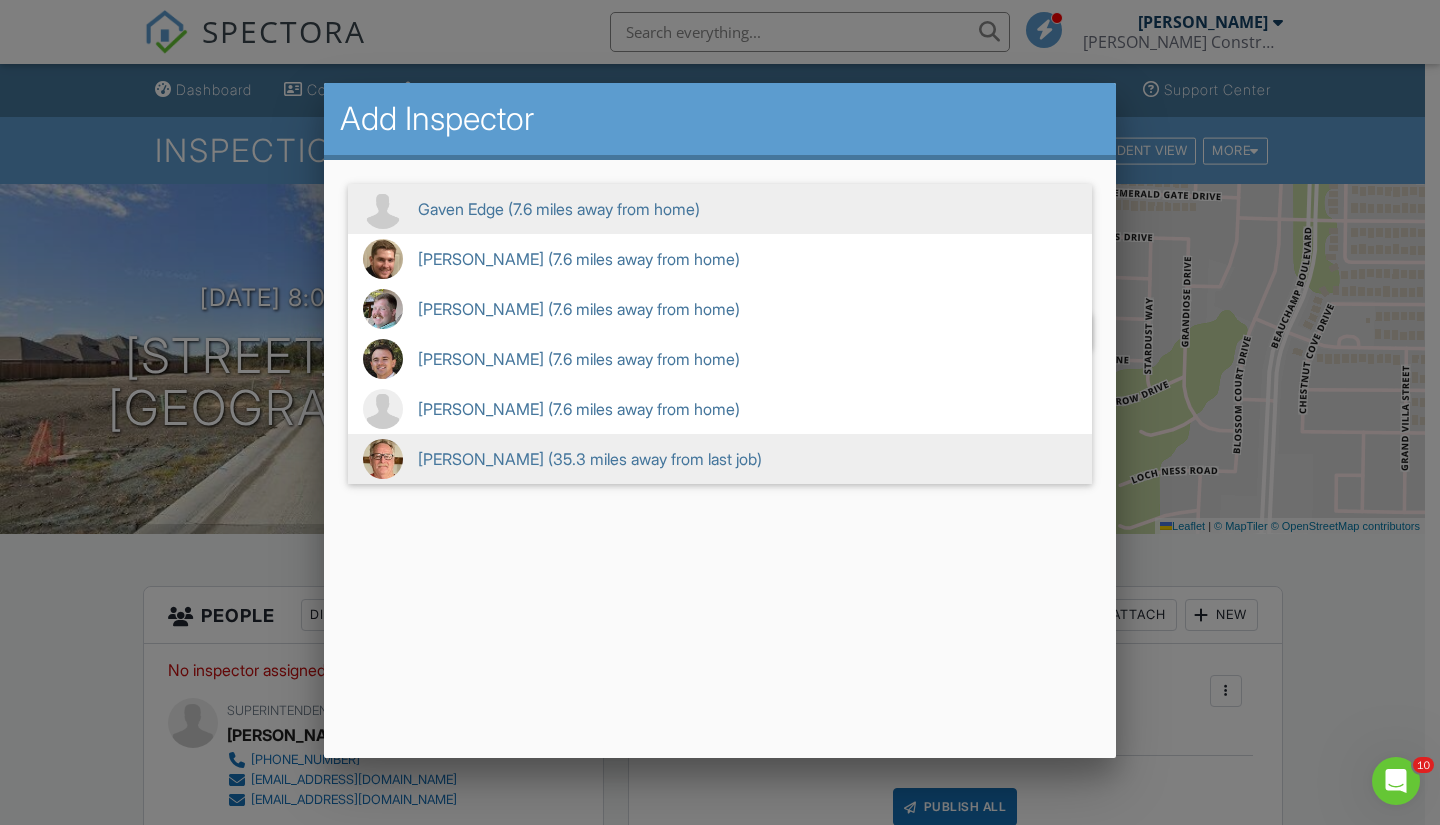 click on "Yochum Ken (35.3 miles away from last job)" at bounding box center [720, 459] 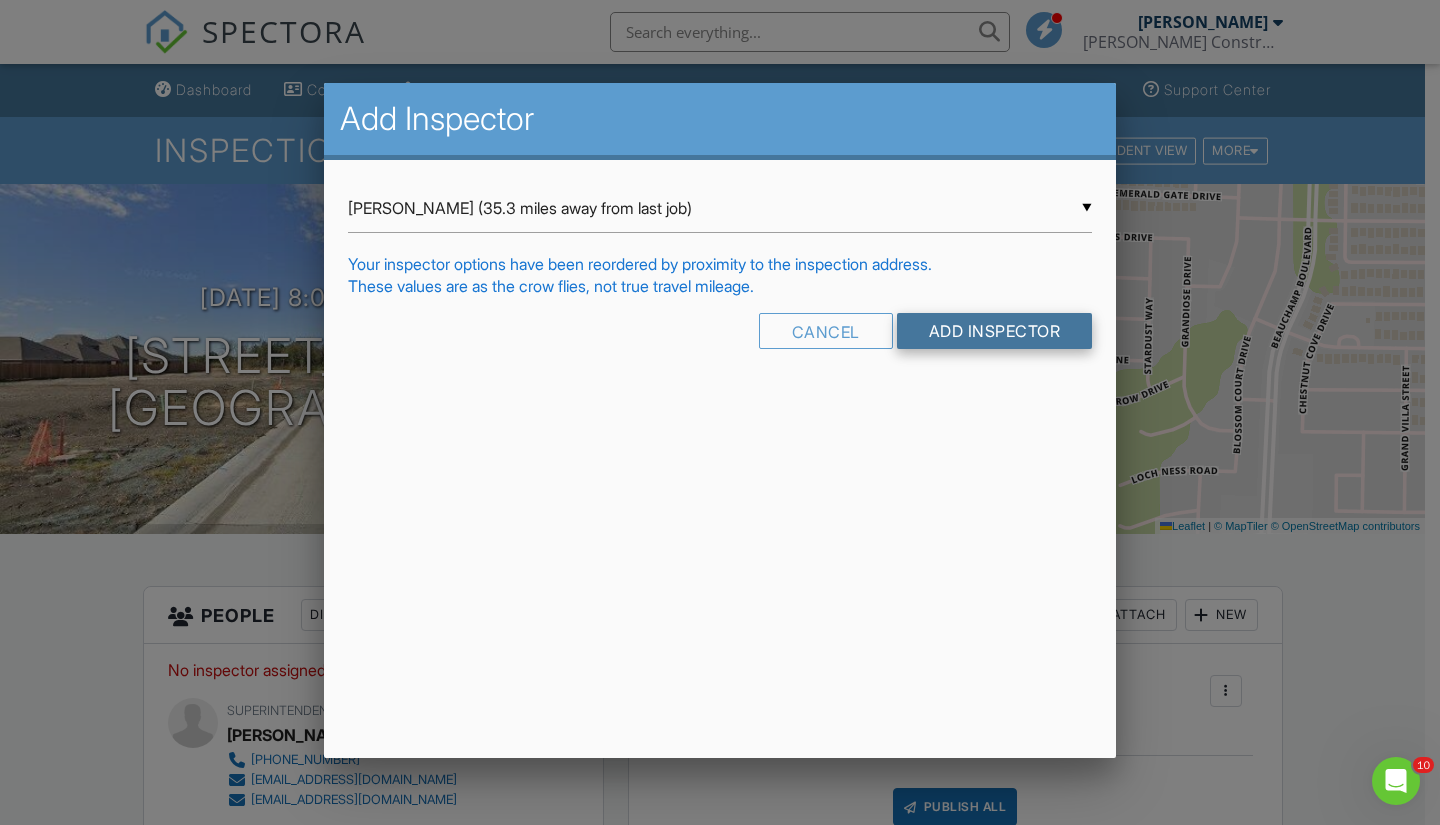 click on "Add Inspector" at bounding box center (995, 331) 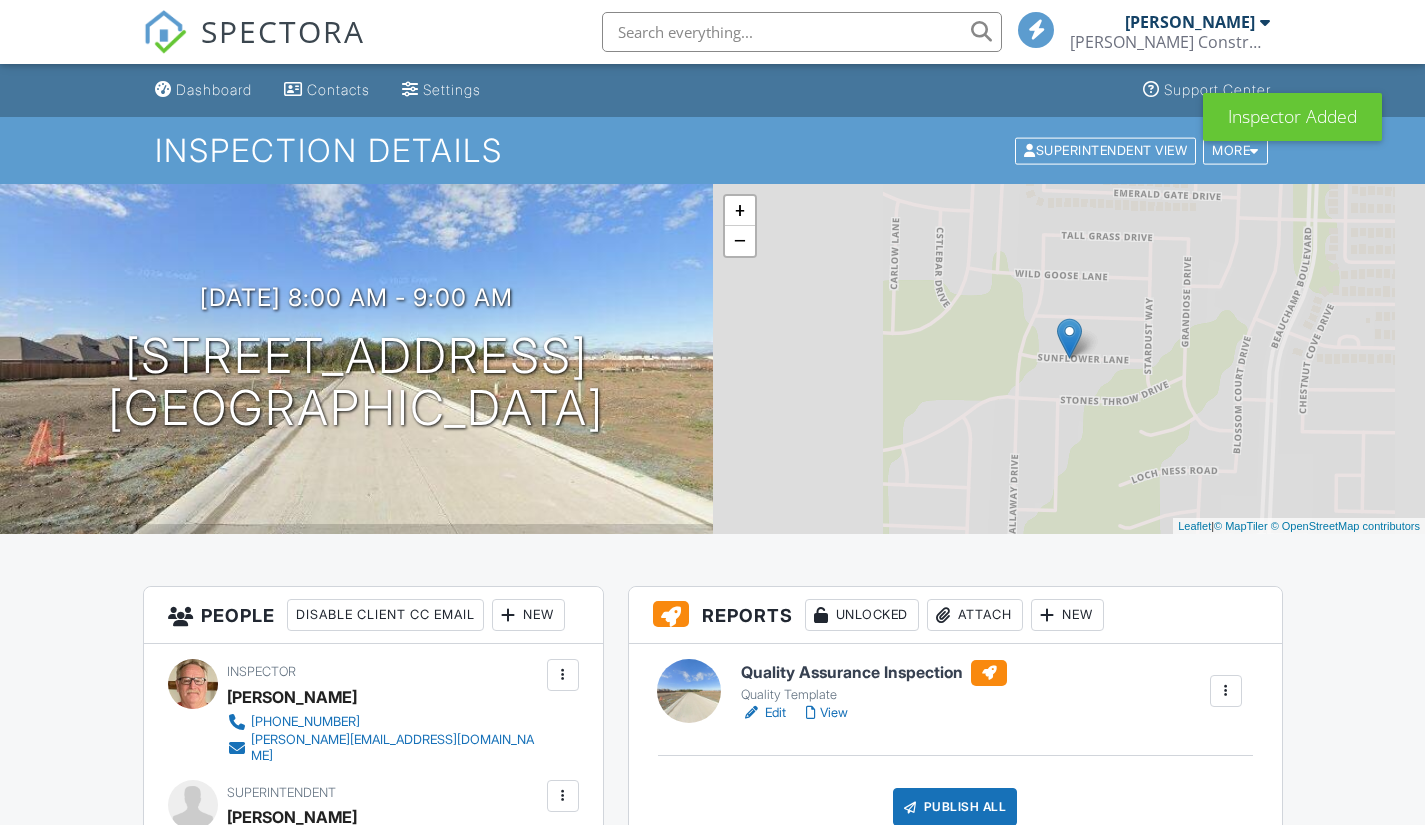 scroll, scrollTop: 0, scrollLeft: 0, axis: both 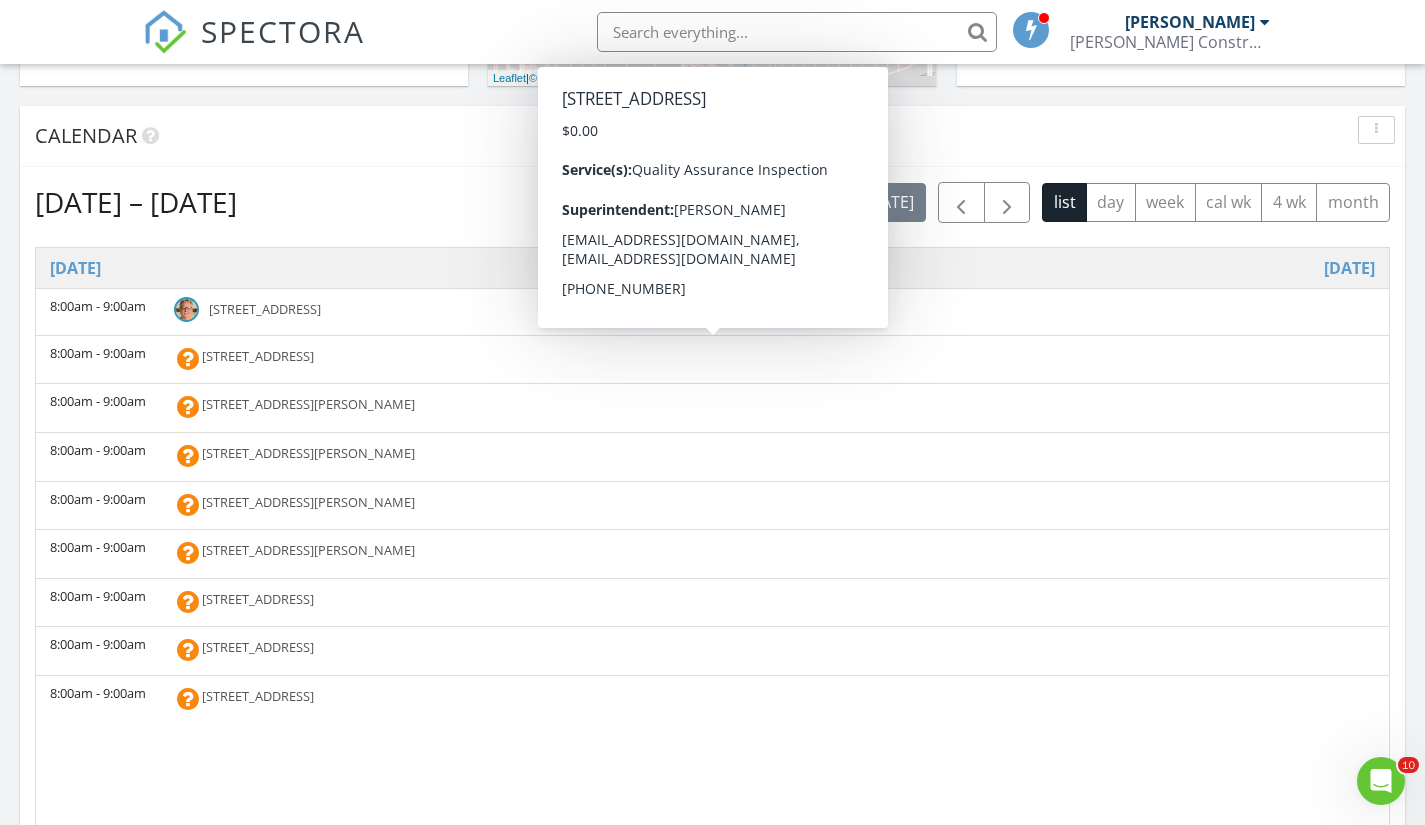 click at bounding box center [188, 360] 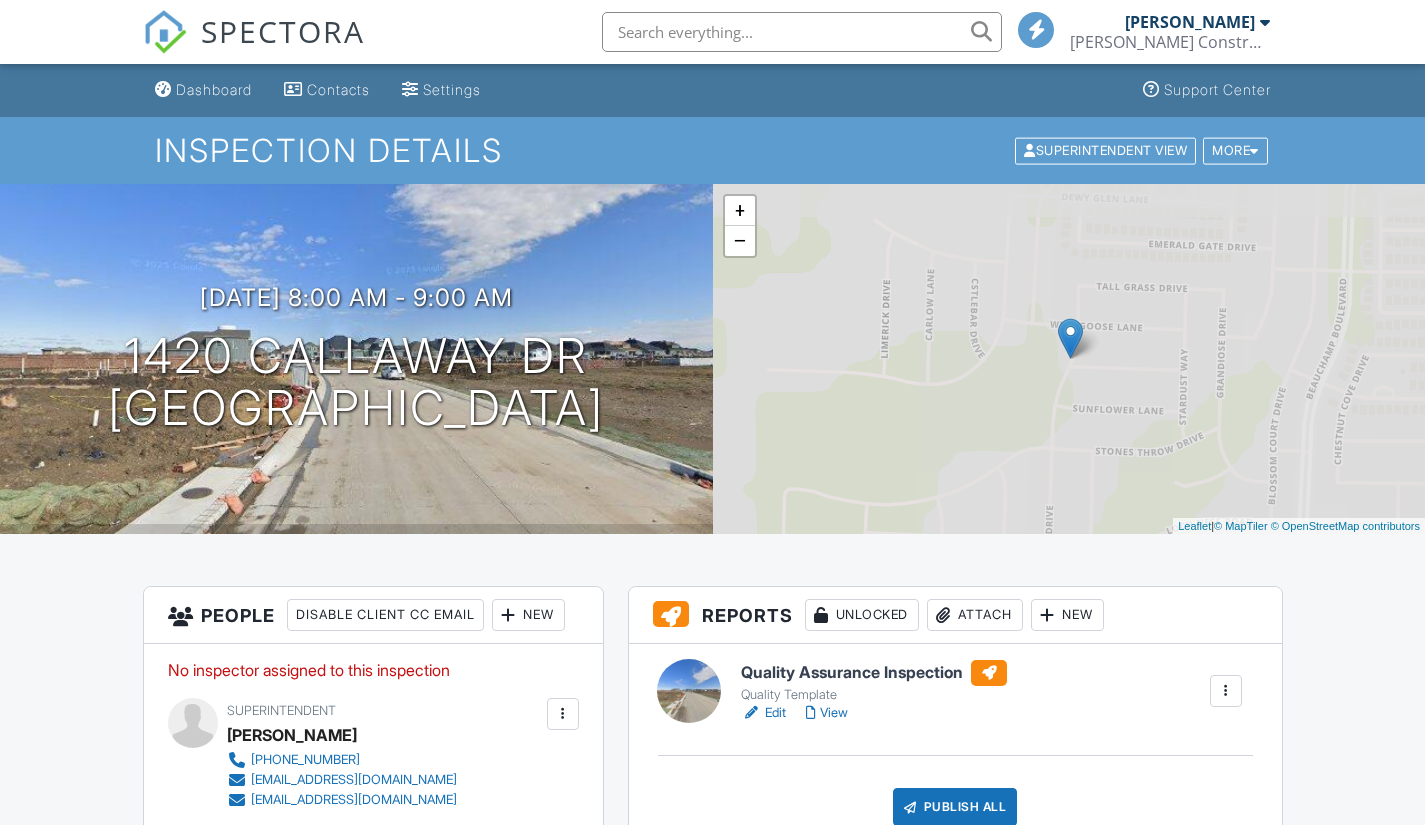 scroll, scrollTop: 0, scrollLeft: 0, axis: both 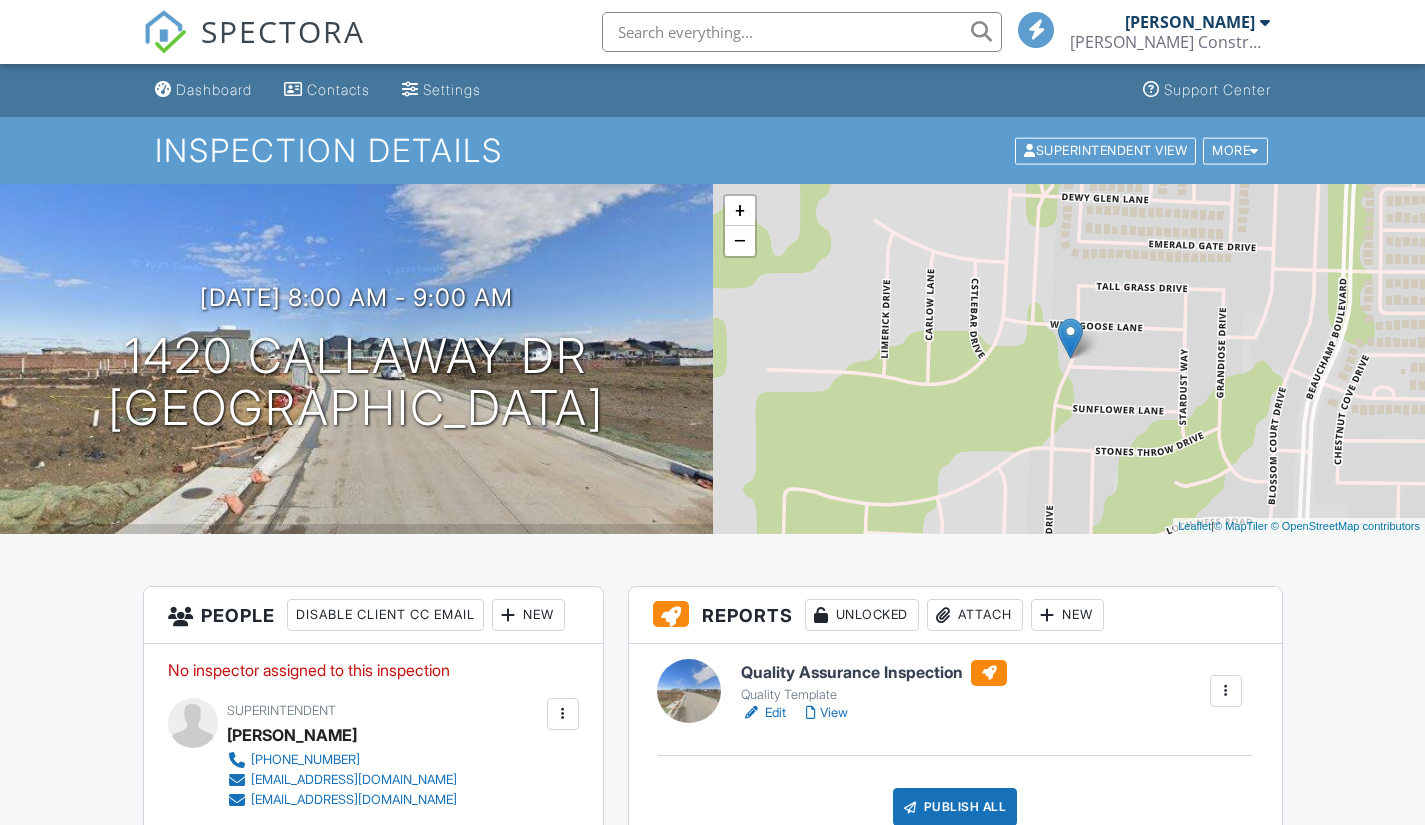 click at bounding box center [509, 615] 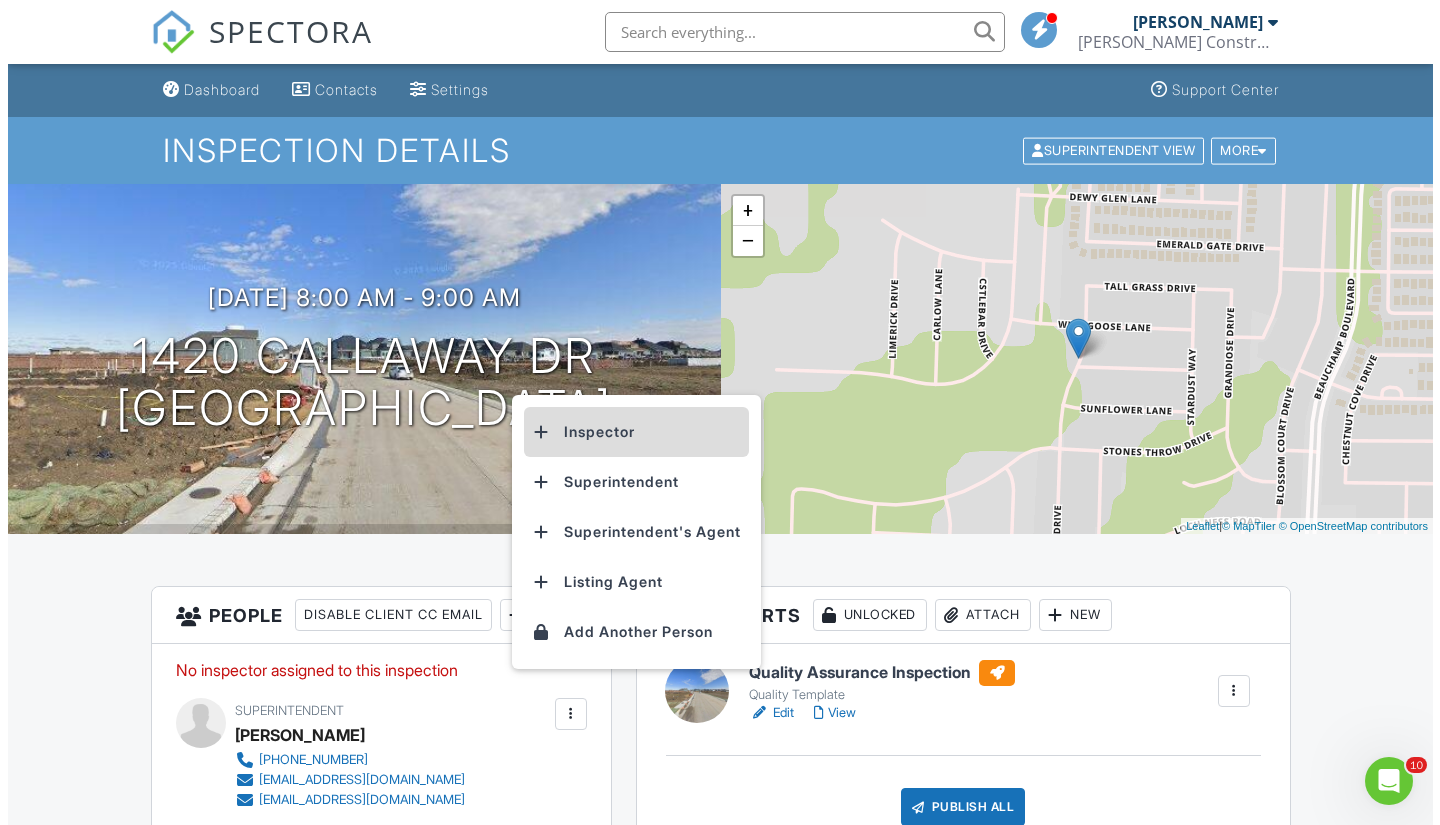 scroll, scrollTop: 0, scrollLeft: 0, axis: both 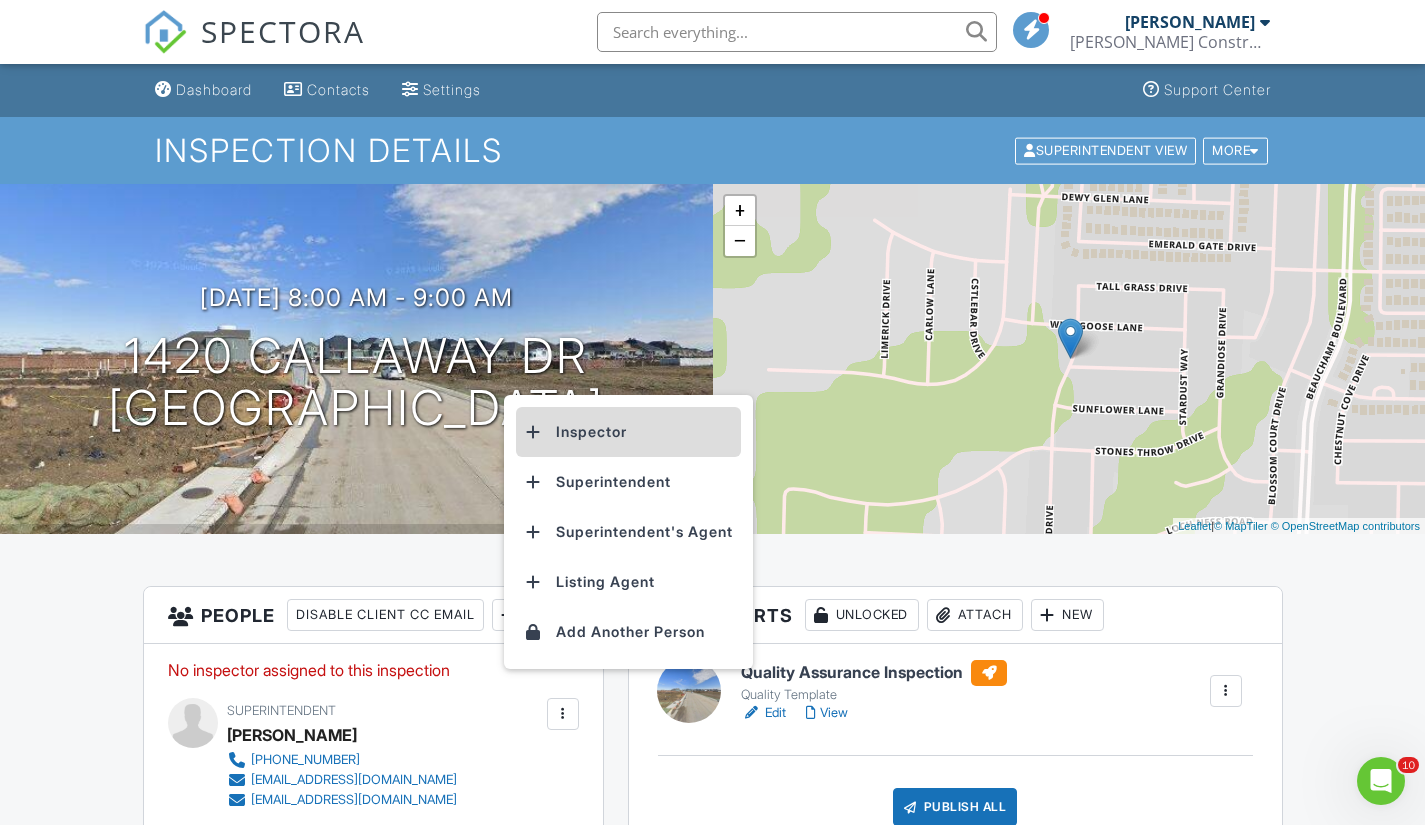 click on "Inspector" at bounding box center (628, 432) 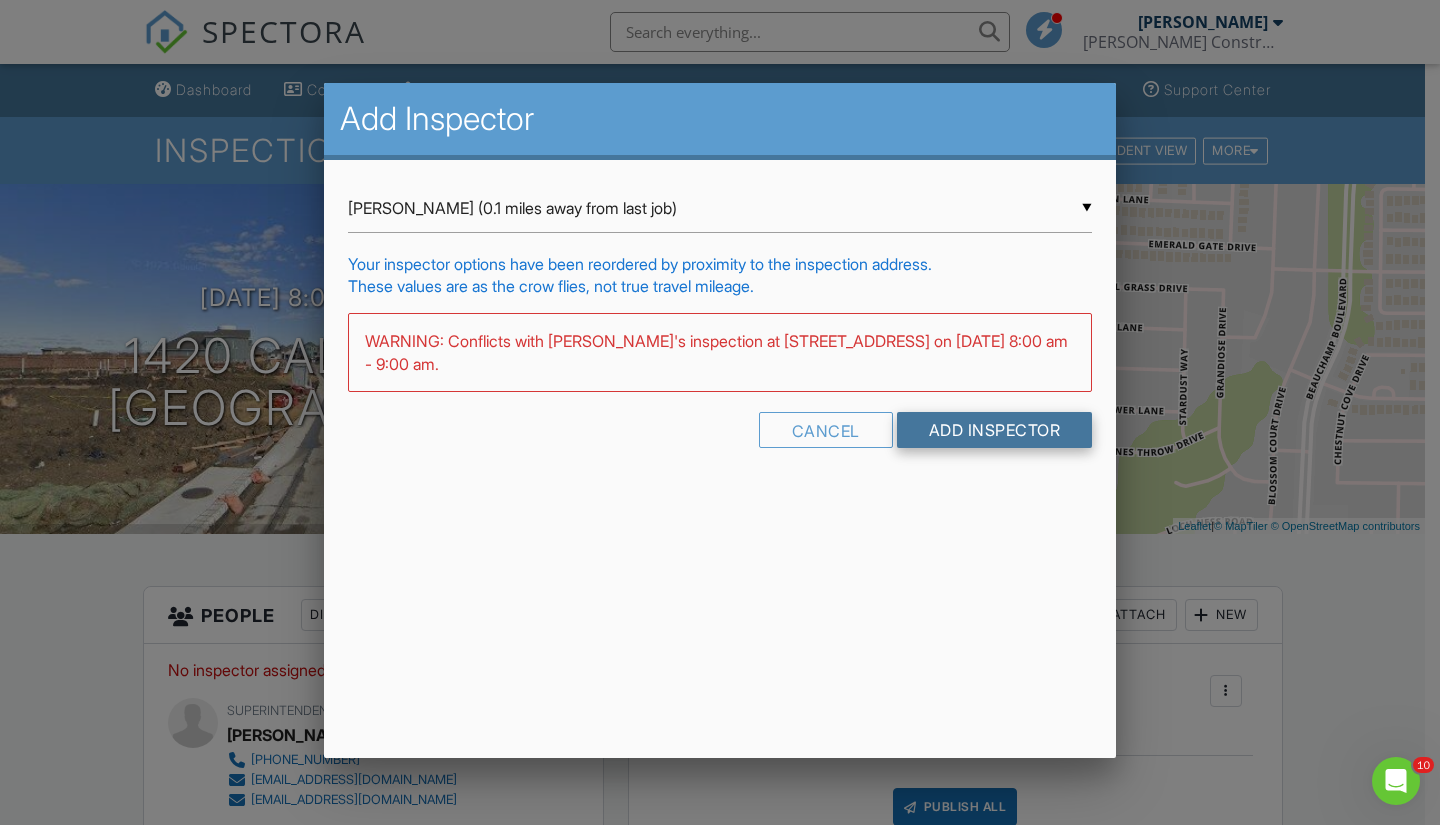 click on "Add Inspector" at bounding box center [995, 430] 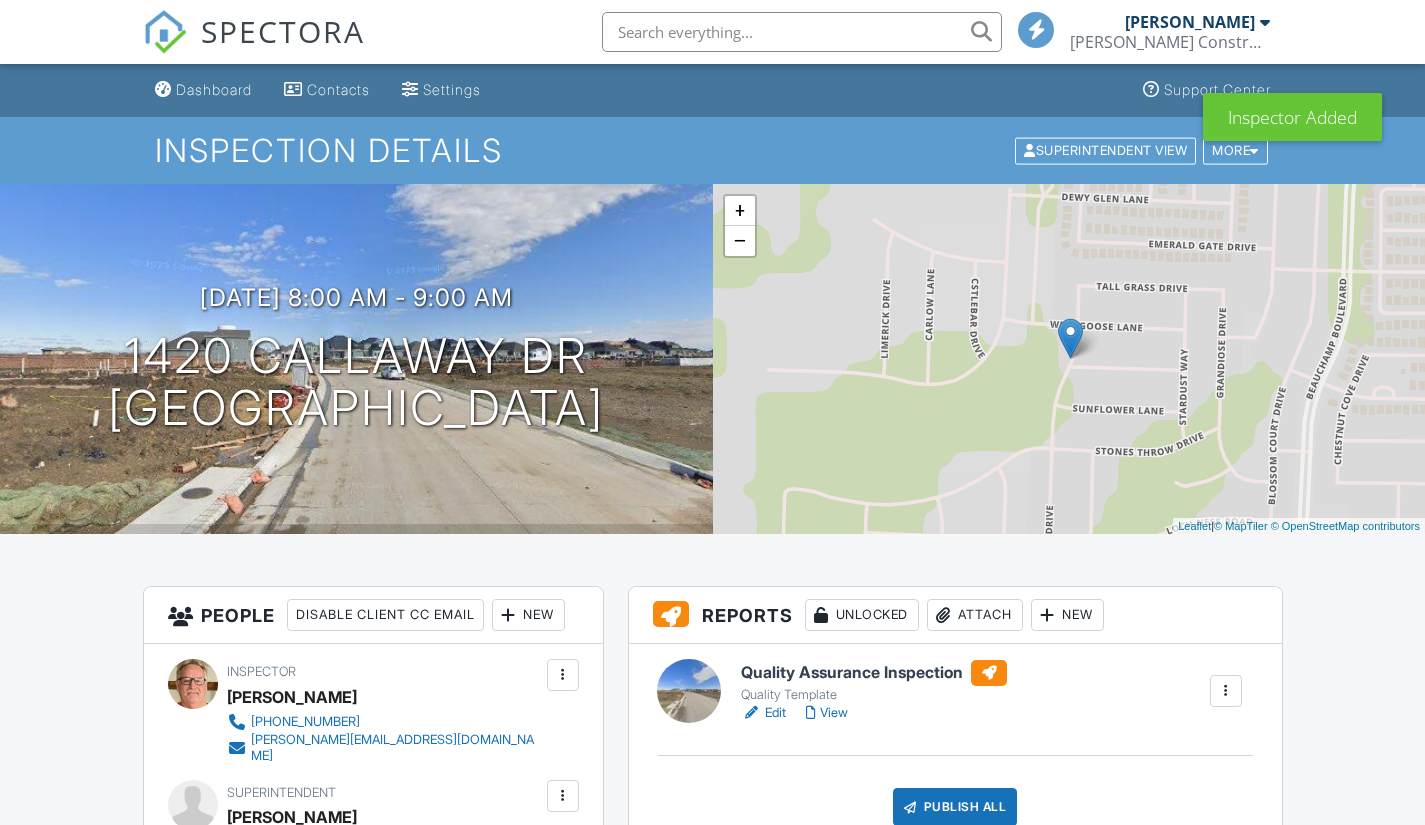 scroll, scrollTop: 0, scrollLeft: 0, axis: both 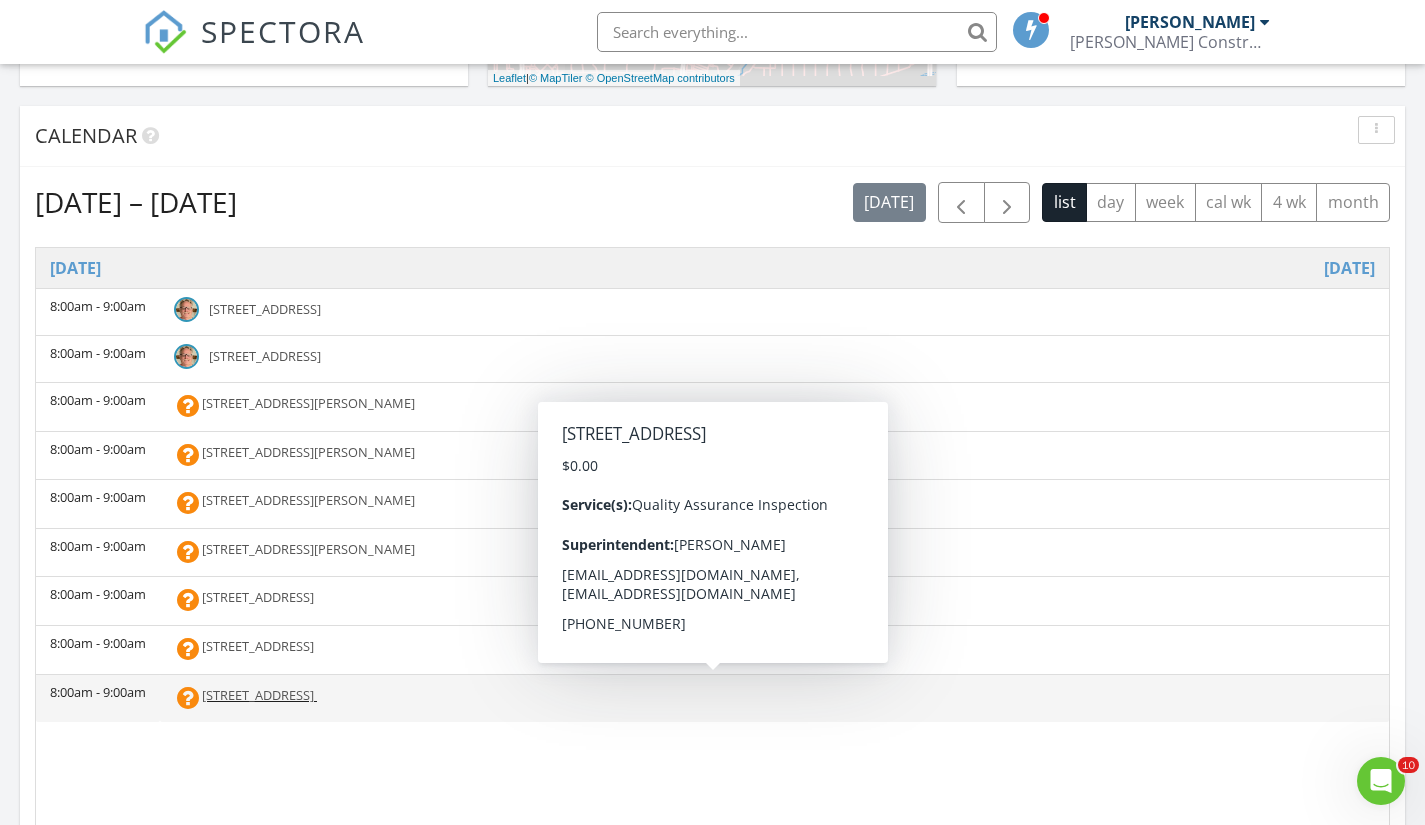 click at bounding box center (188, 699) 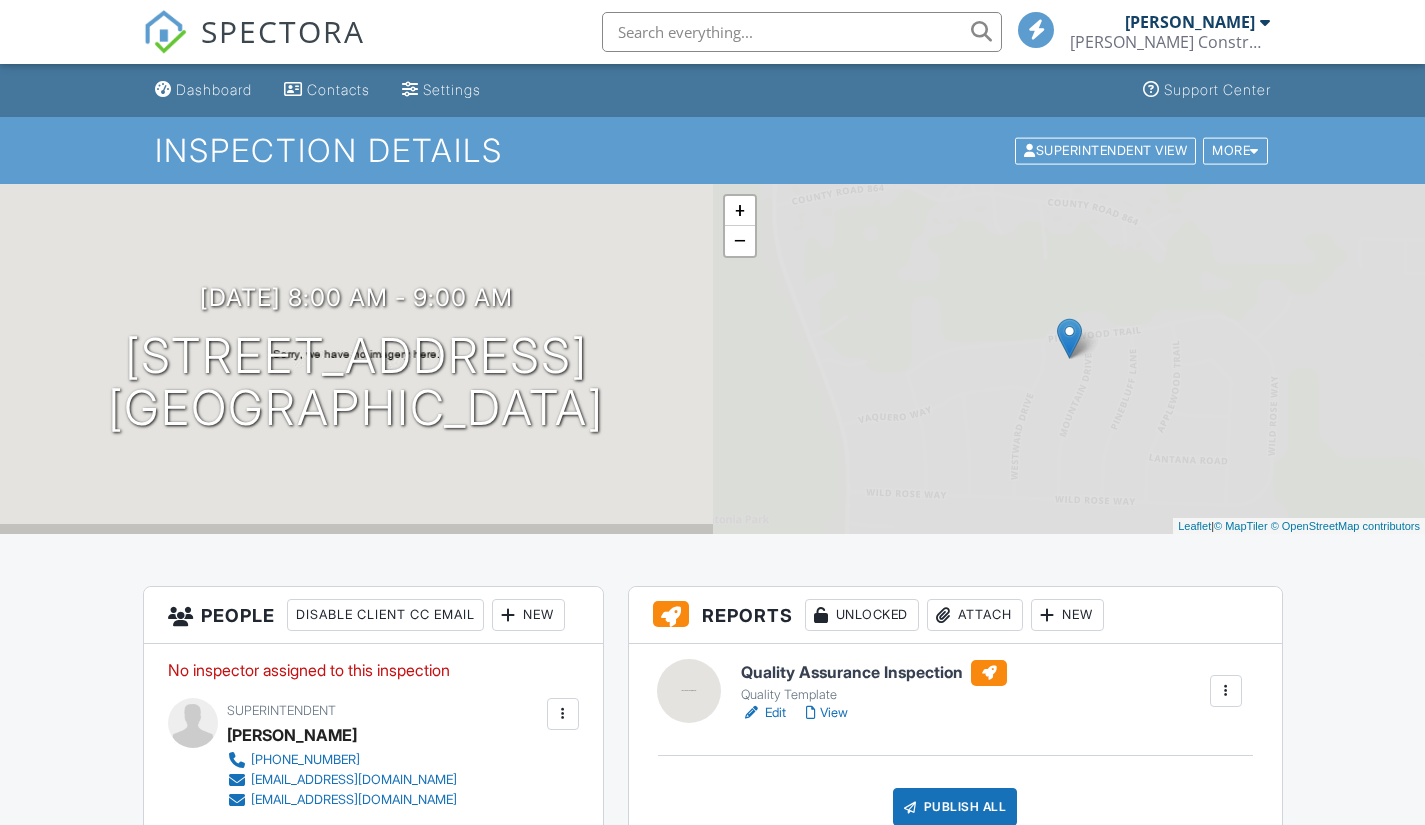 scroll, scrollTop: 0, scrollLeft: 0, axis: both 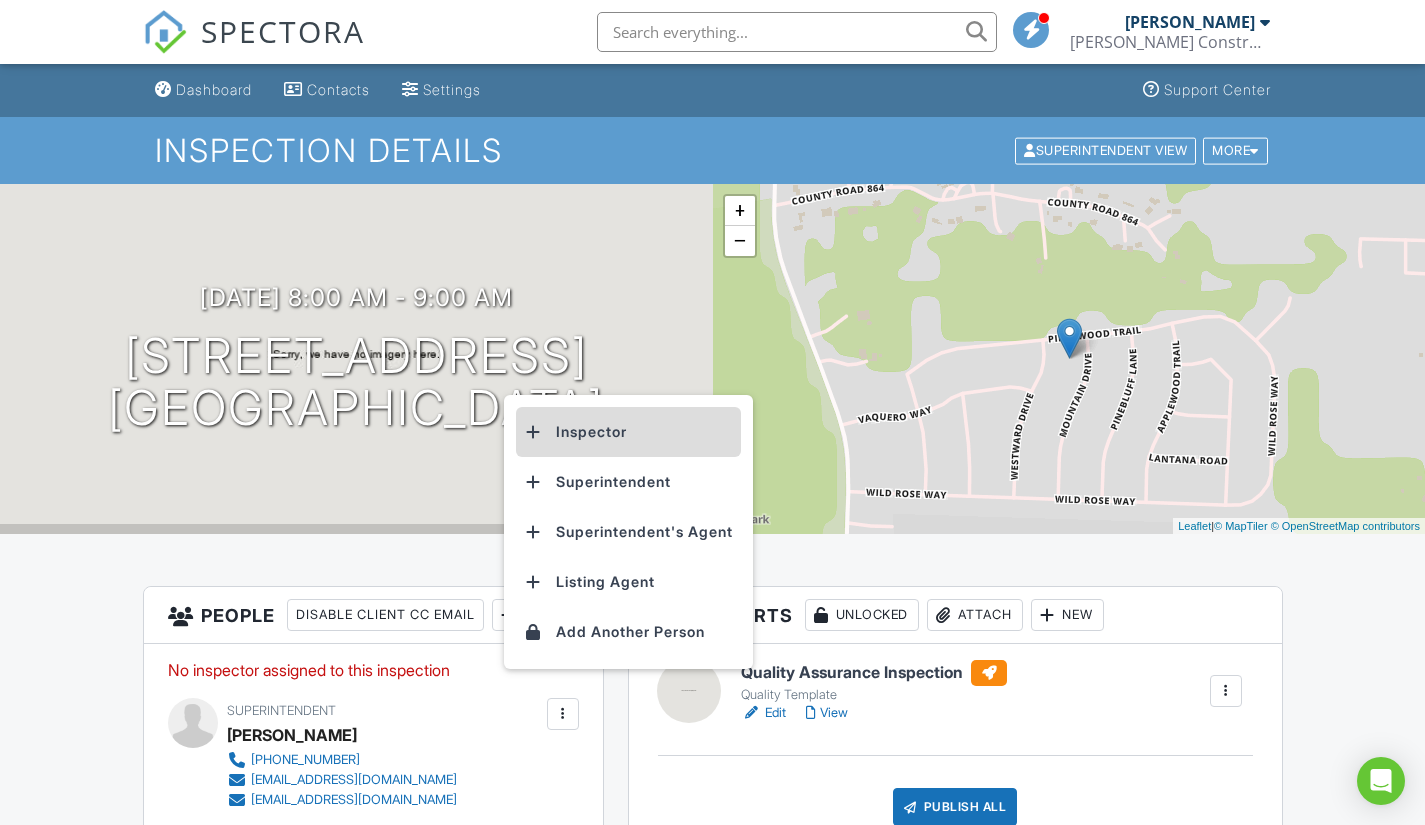 click on "Inspector" at bounding box center (628, 432) 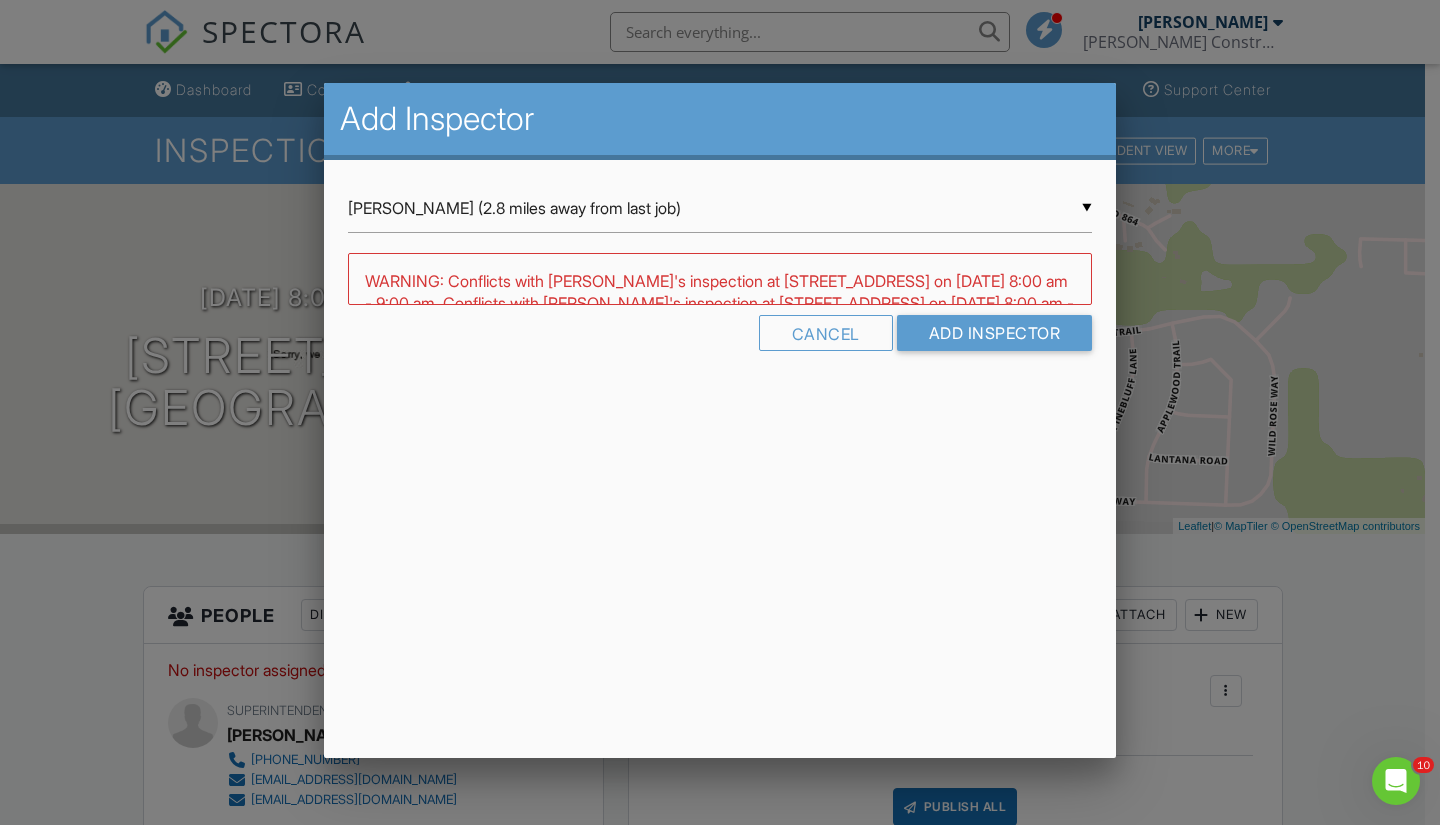 scroll, scrollTop: 0, scrollLeft: 0, axis: both 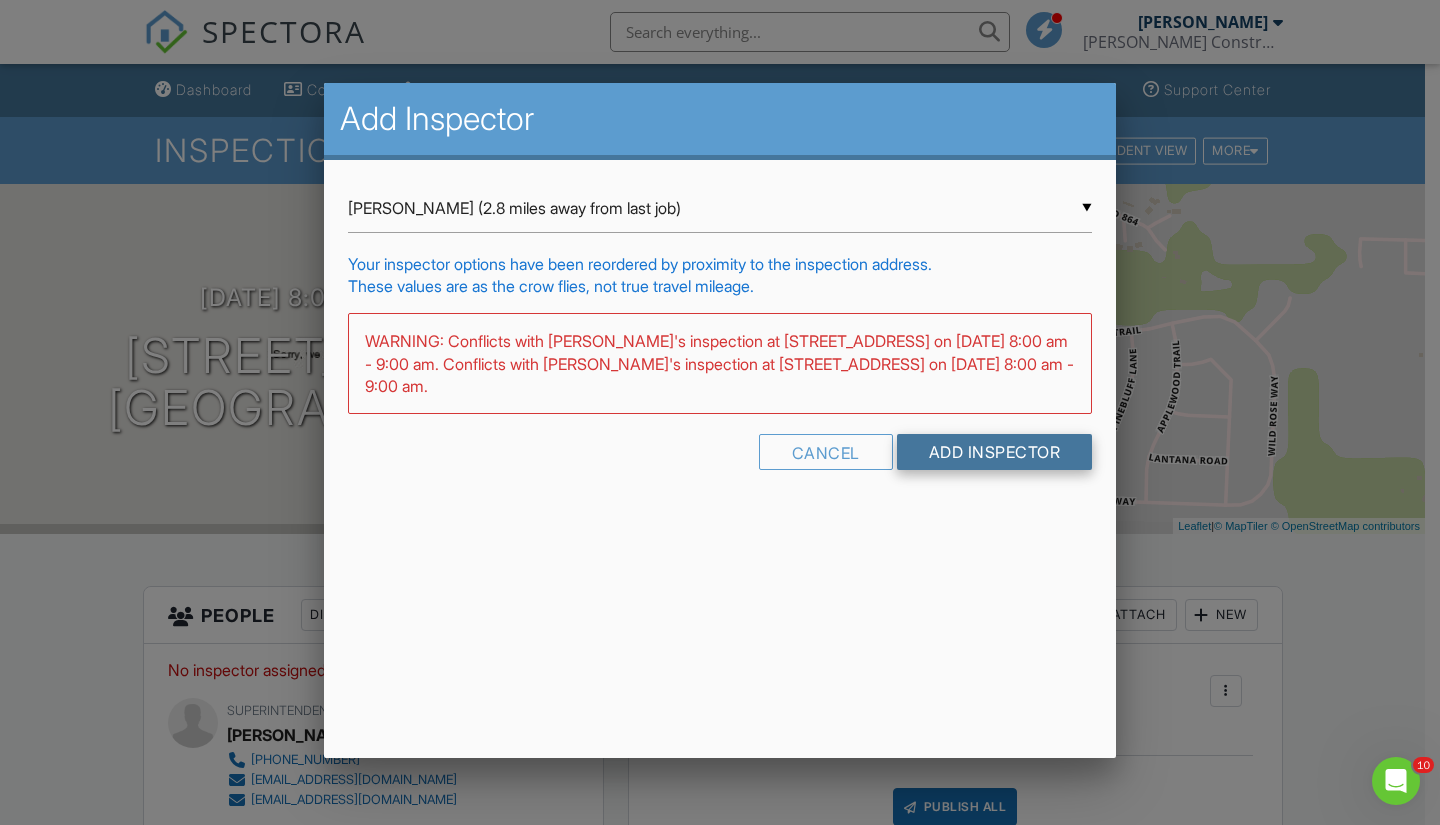 click on "Add Inspector" at bounding box center (995, 452) 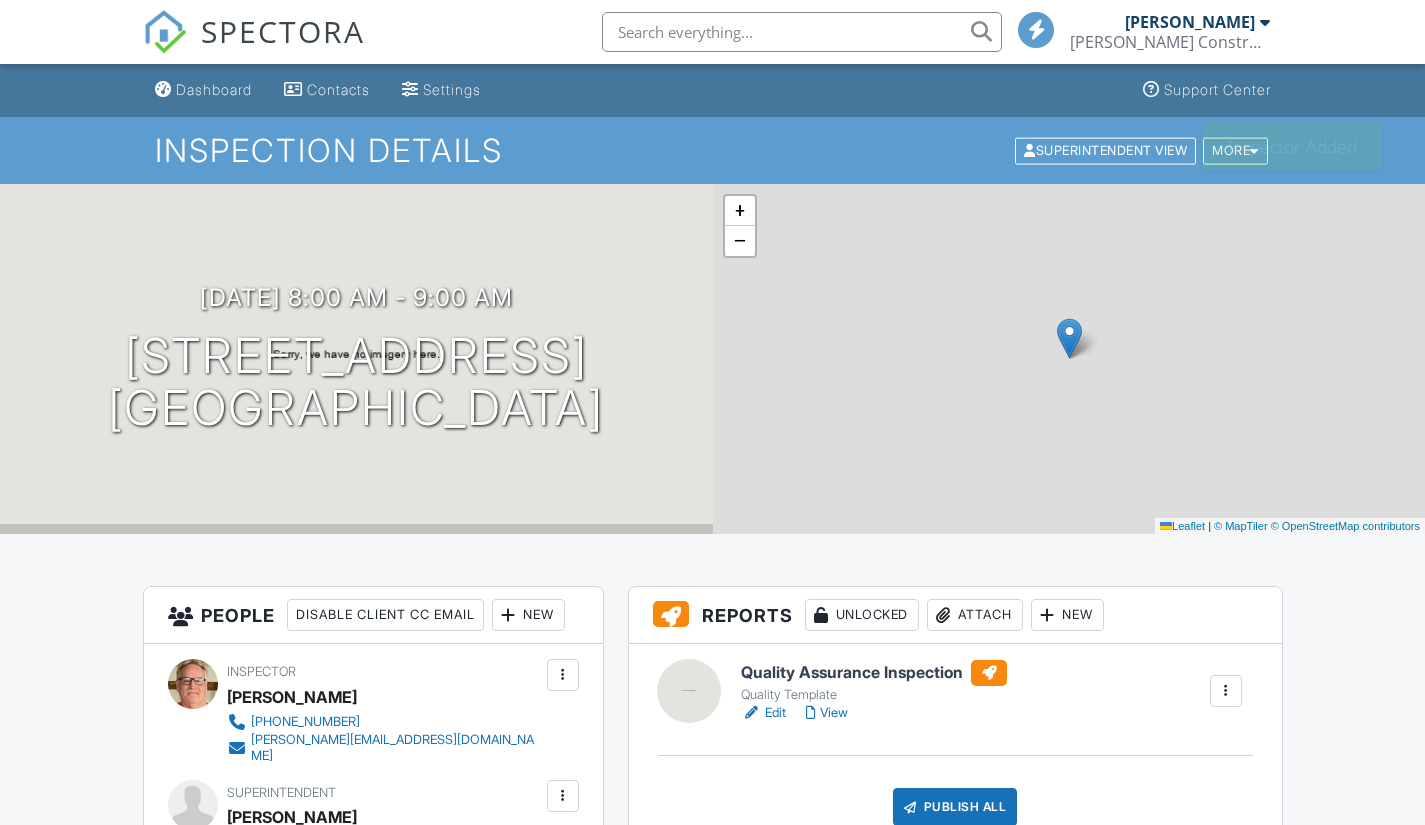 scroll, scrollTop: 0, scrollLeft: 0, axis: both 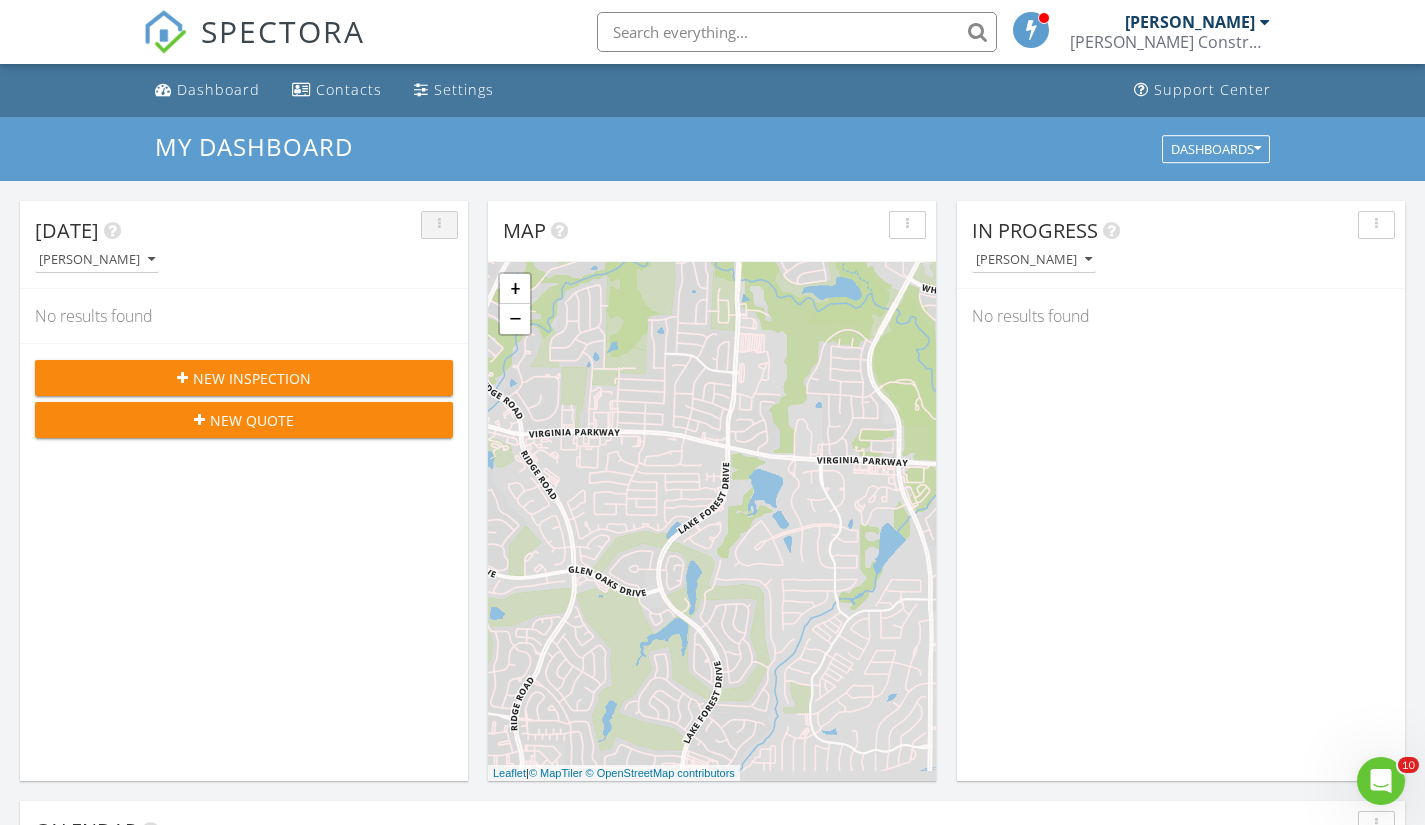 click at bounding box center (439, 225) 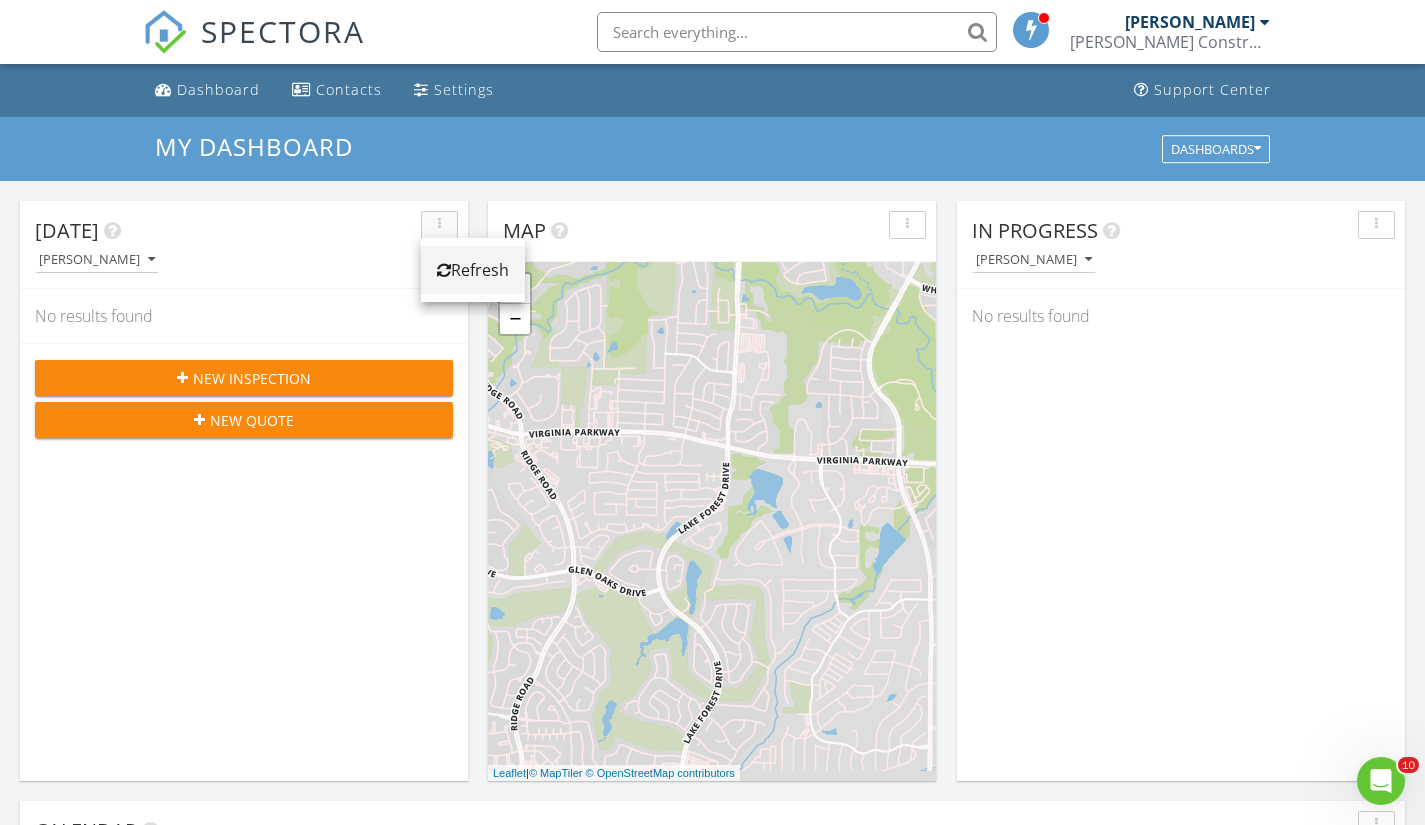 drag, startPoint x: 444, startPoint y: 229, endPoint x: 448, endPoint y: 257, distance: 28.284271 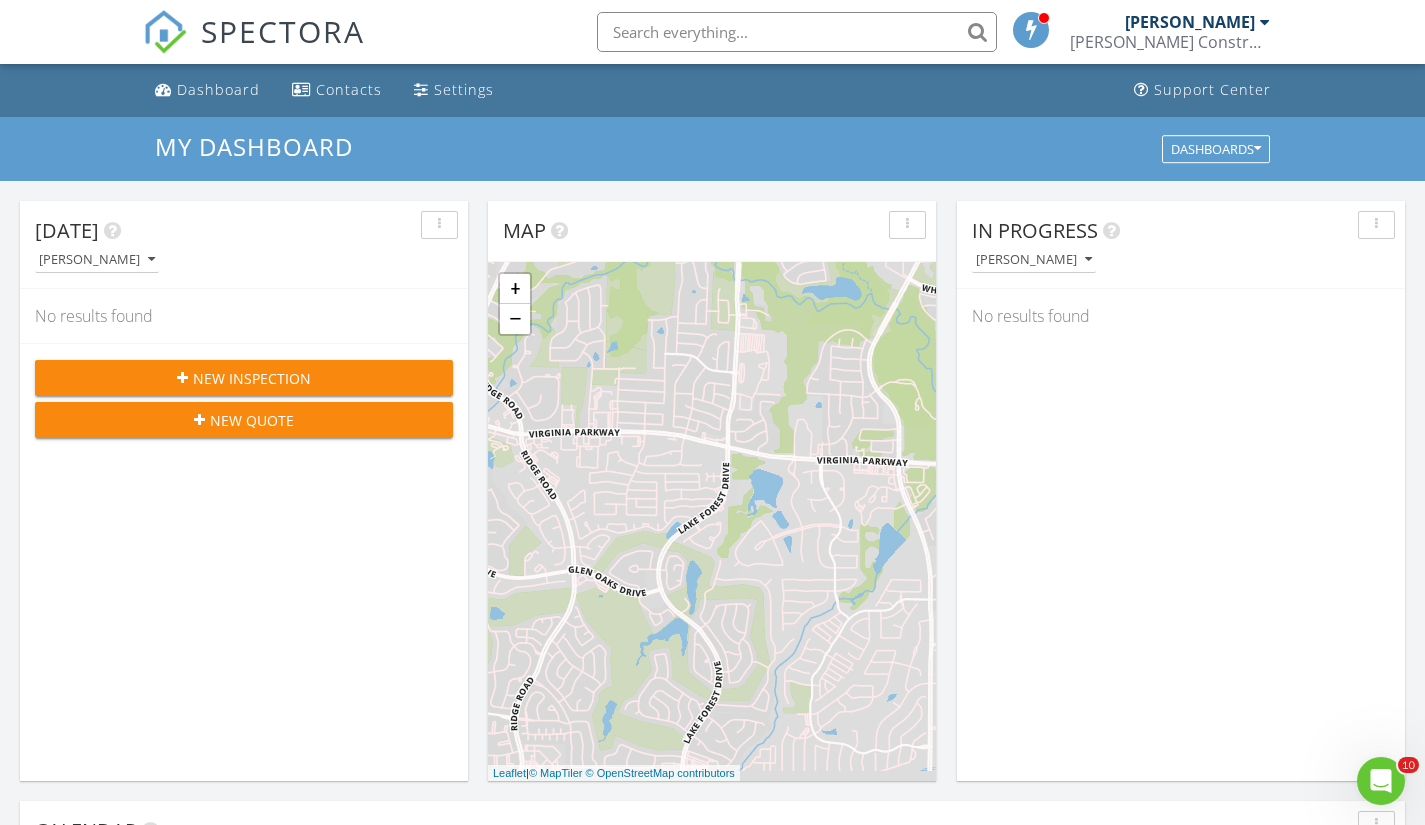 drag, startPoint x: 448, startPoint y: 257, endPoint x: 437, endPoint y: 220, distance: 38.600517 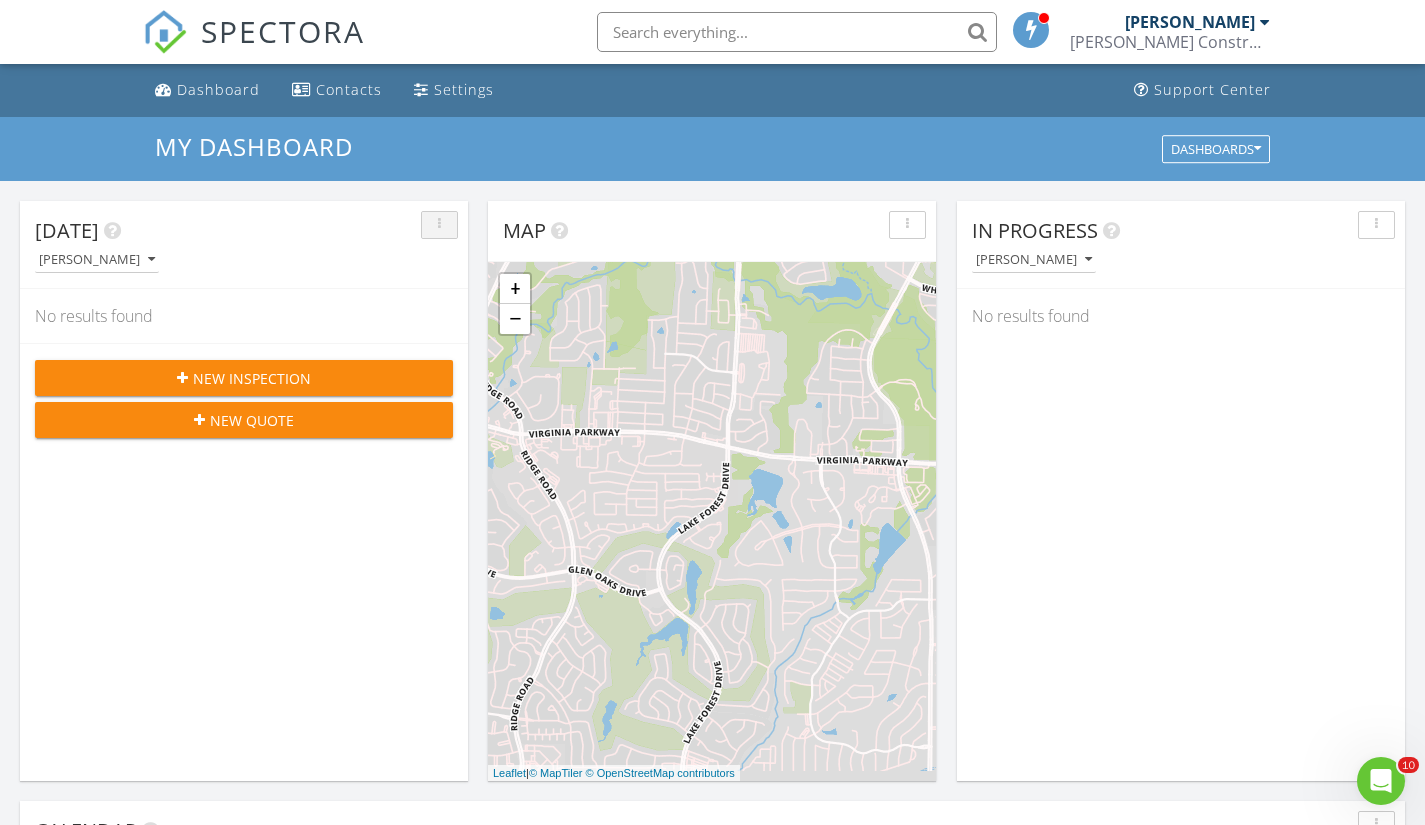 click at bounding box center (439, 225) 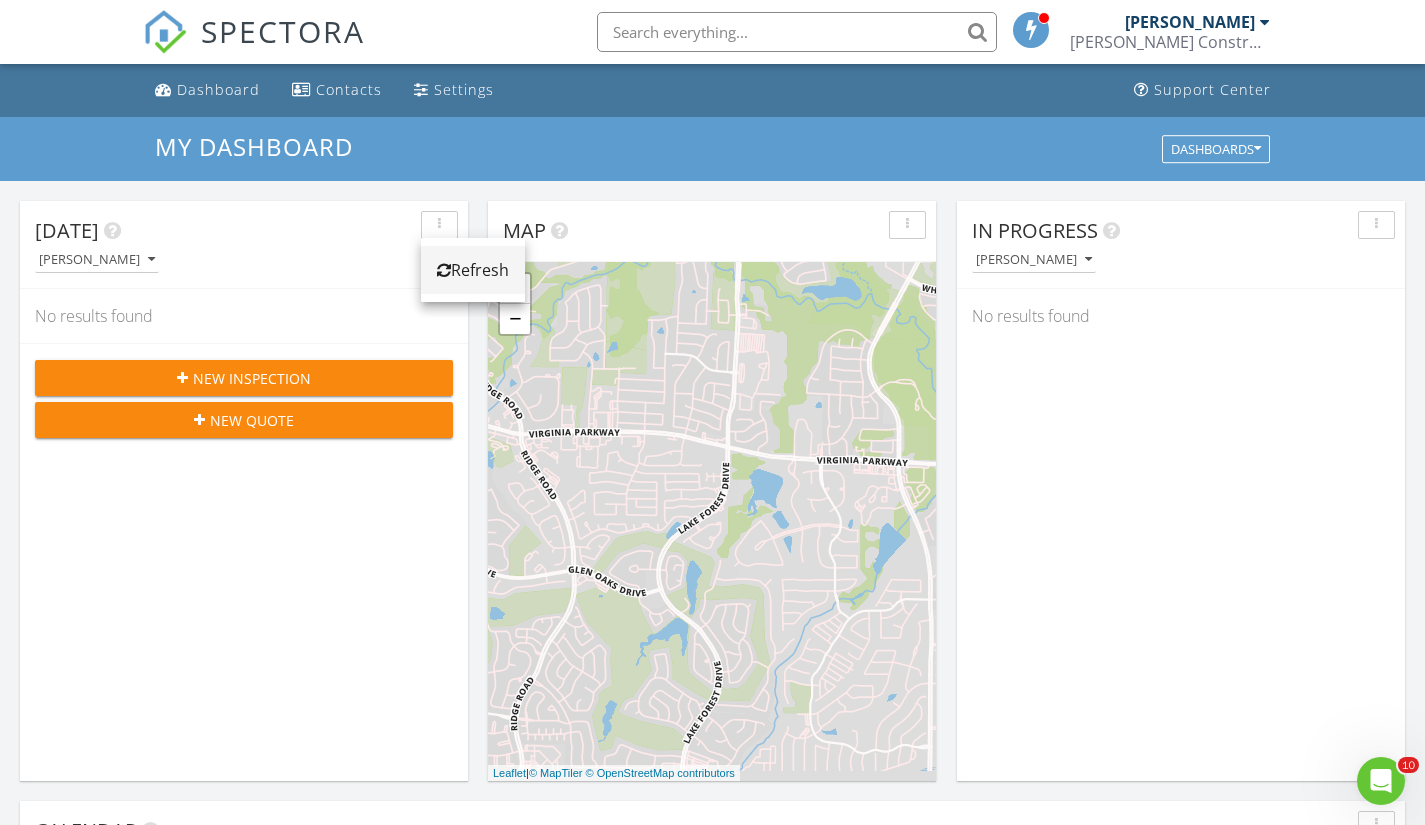 click on "Refresh" at bounding box center [473, 270] 